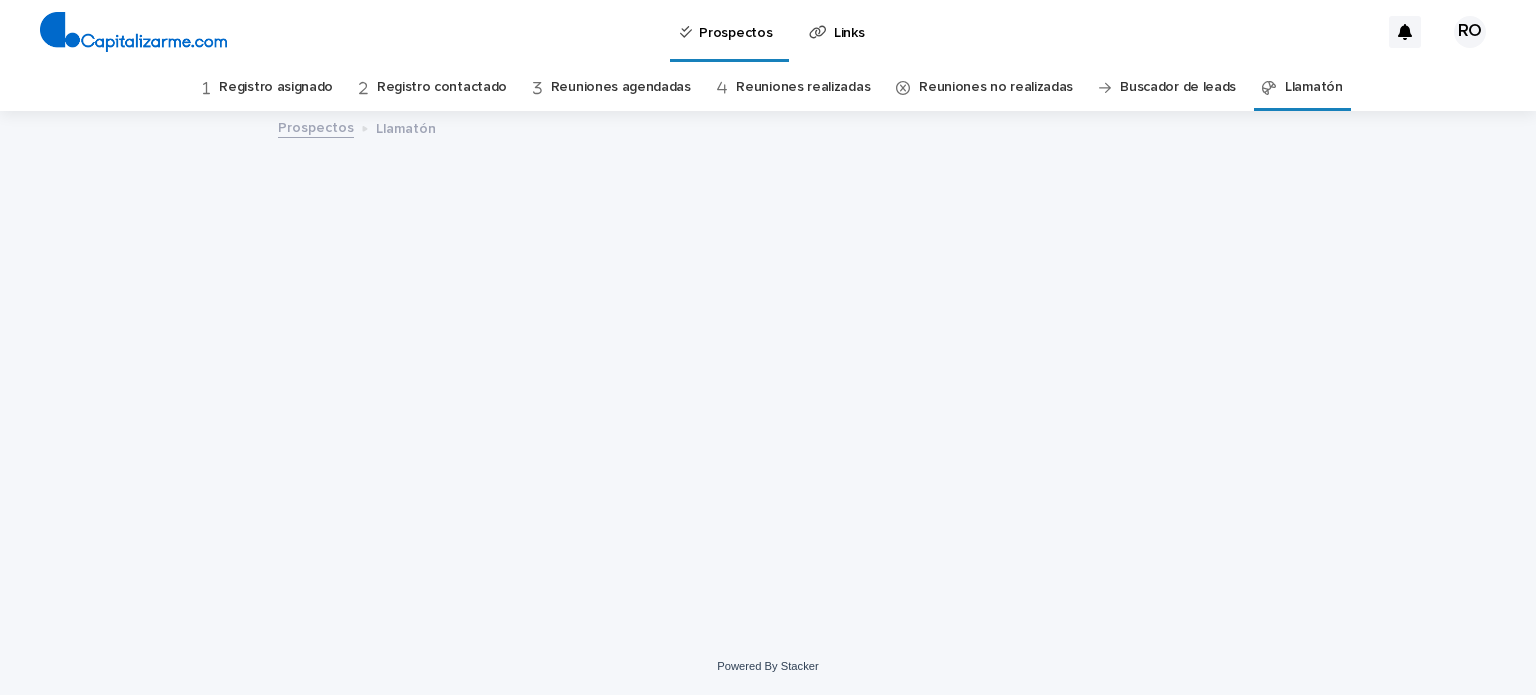scroll, scrollTop: 0, scrollLeft: 0, axis: both 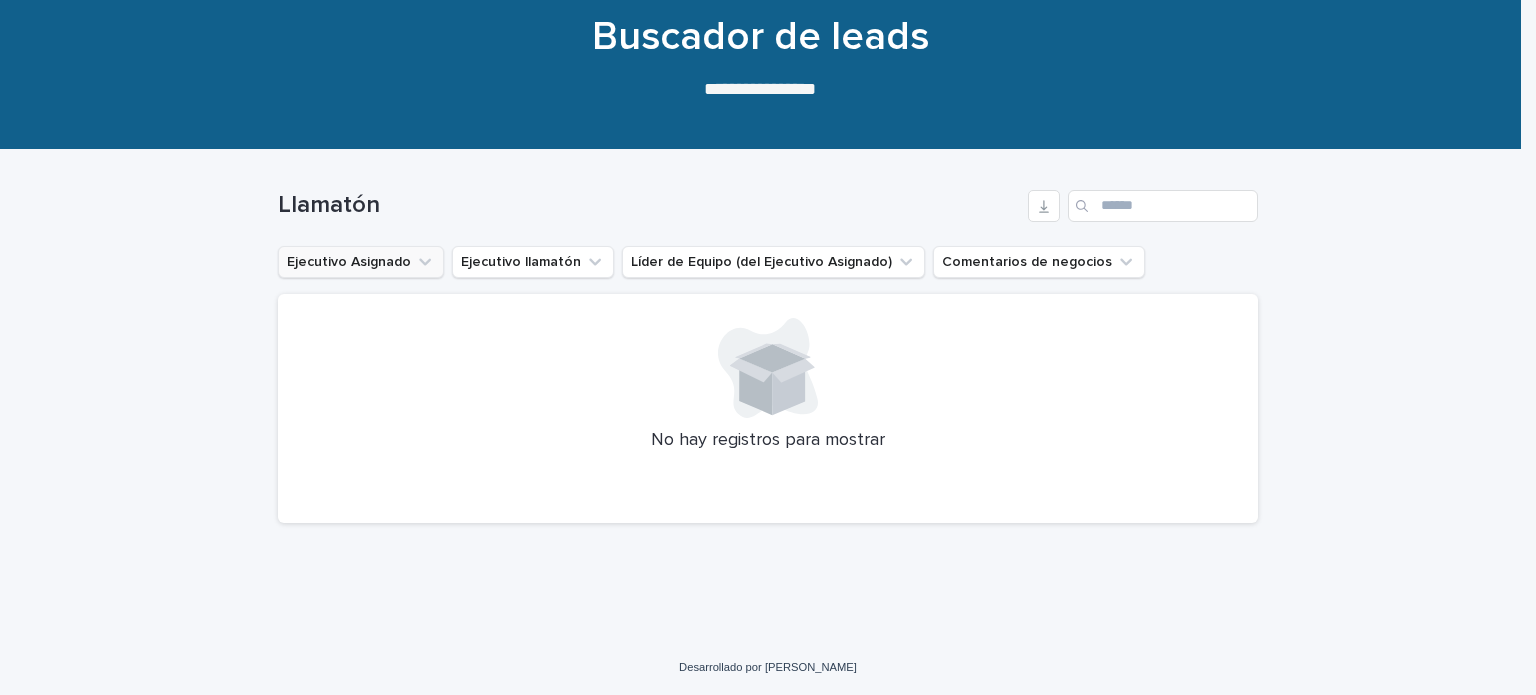click on "Ejecutivo Asignado" at bounding box center [361, 262] 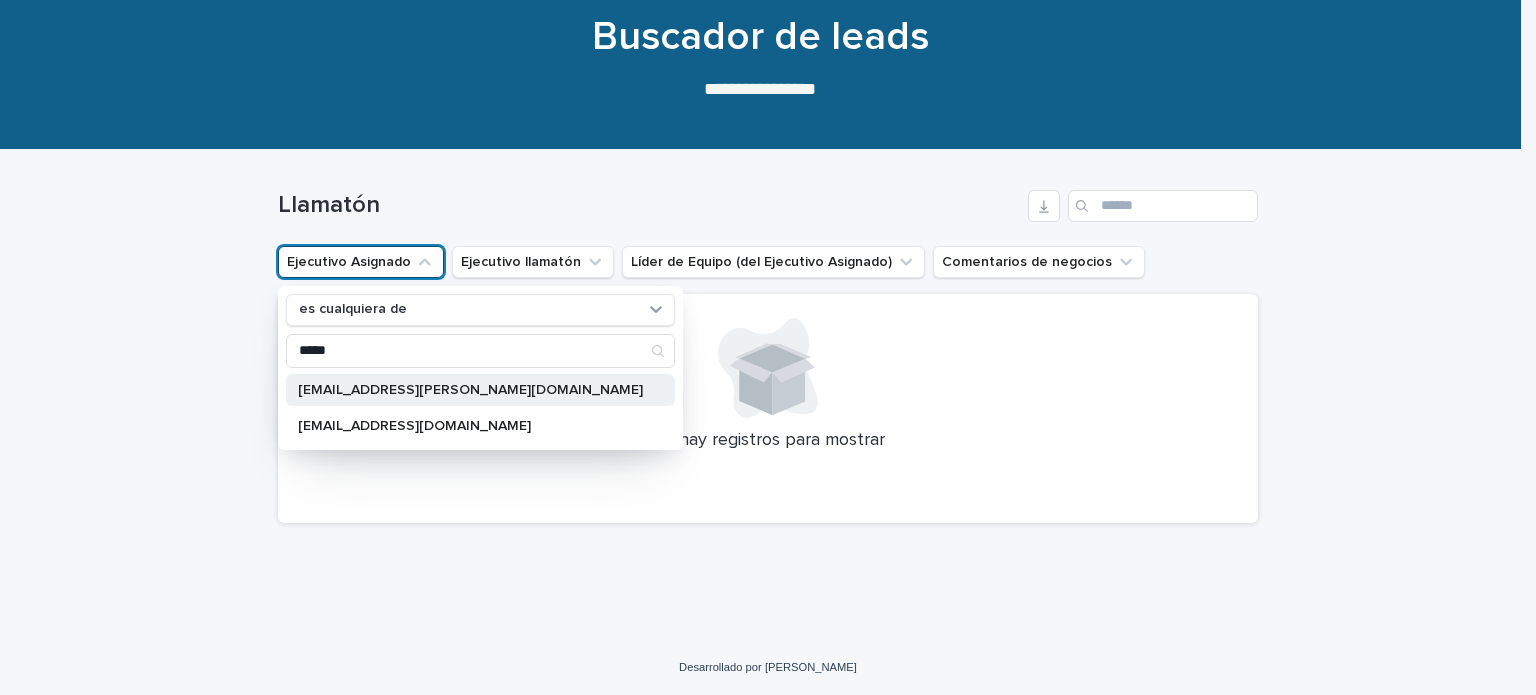 type on "*****" 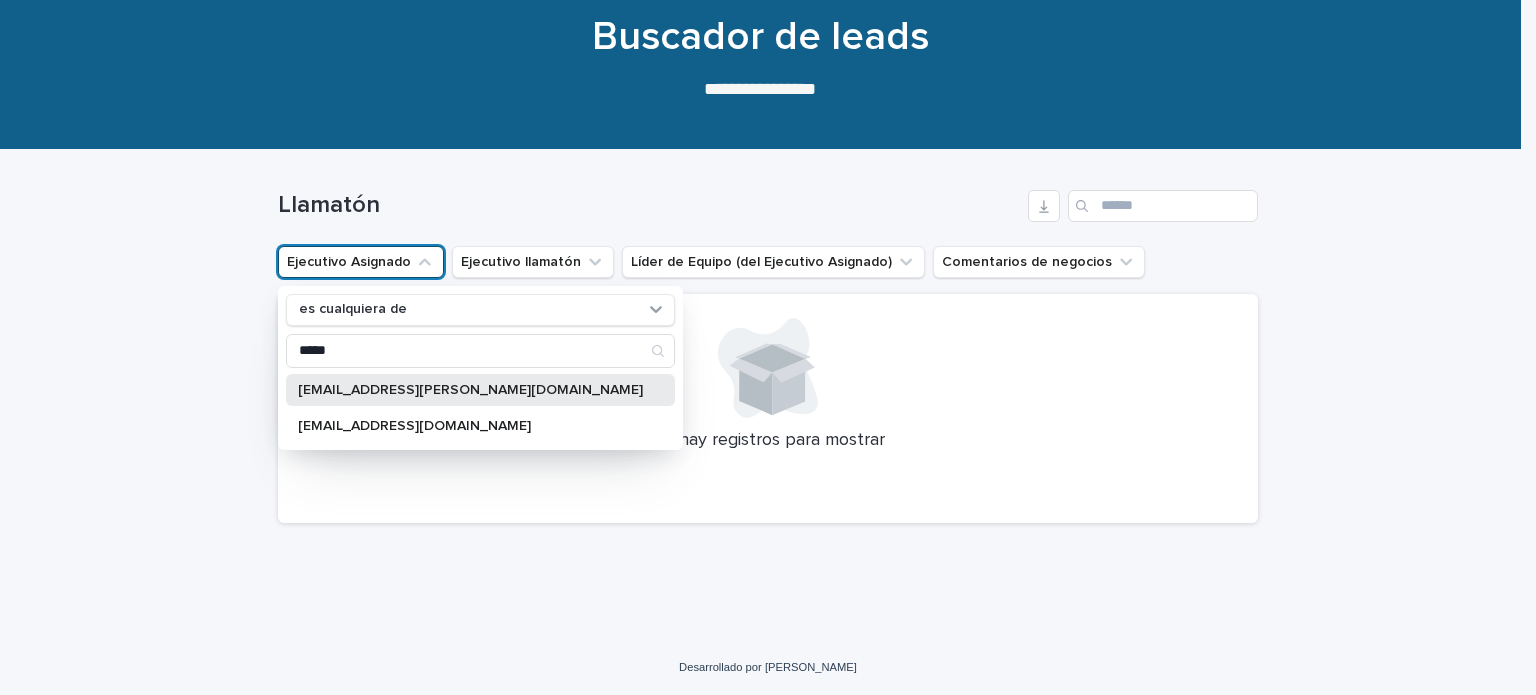 click on "ronan.rojas@capitalizarme.com" at bounding box center [470, 390] 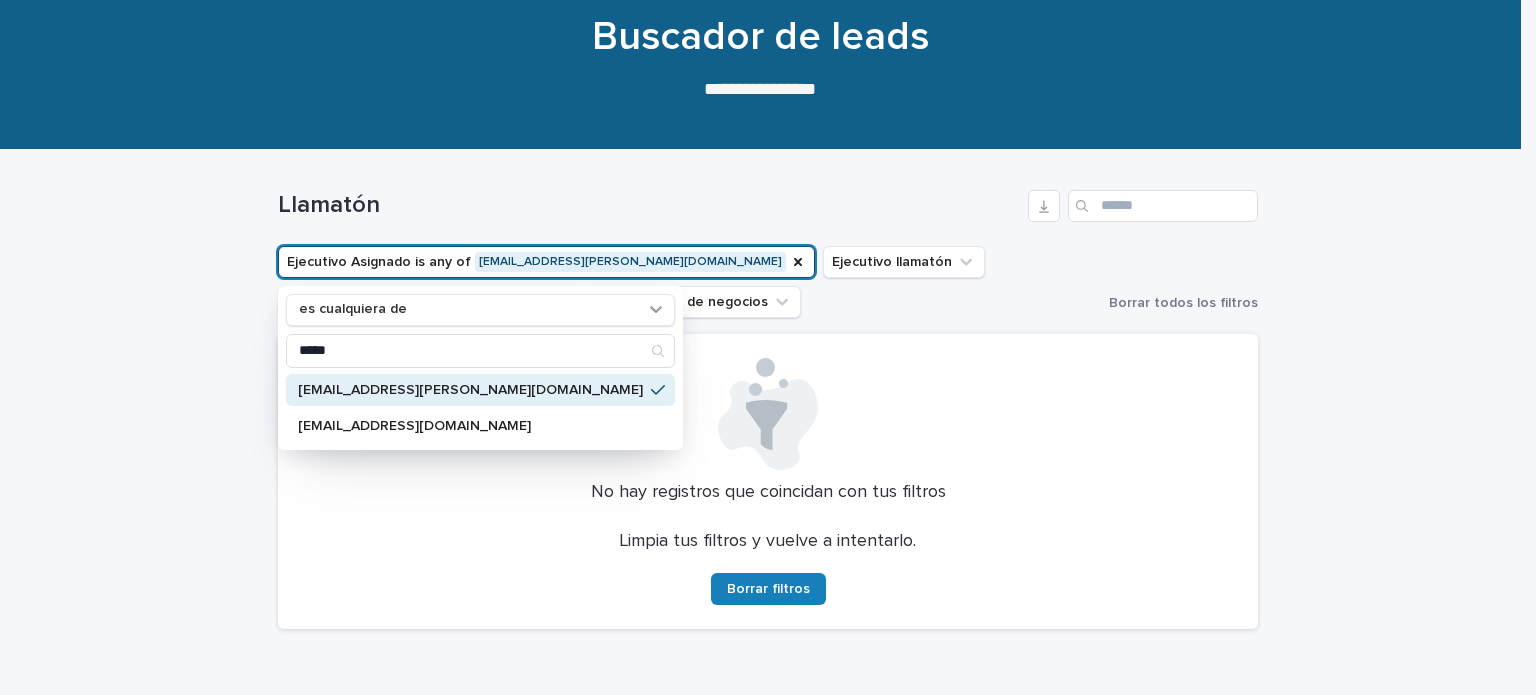 click at bounding box center (768, 414) 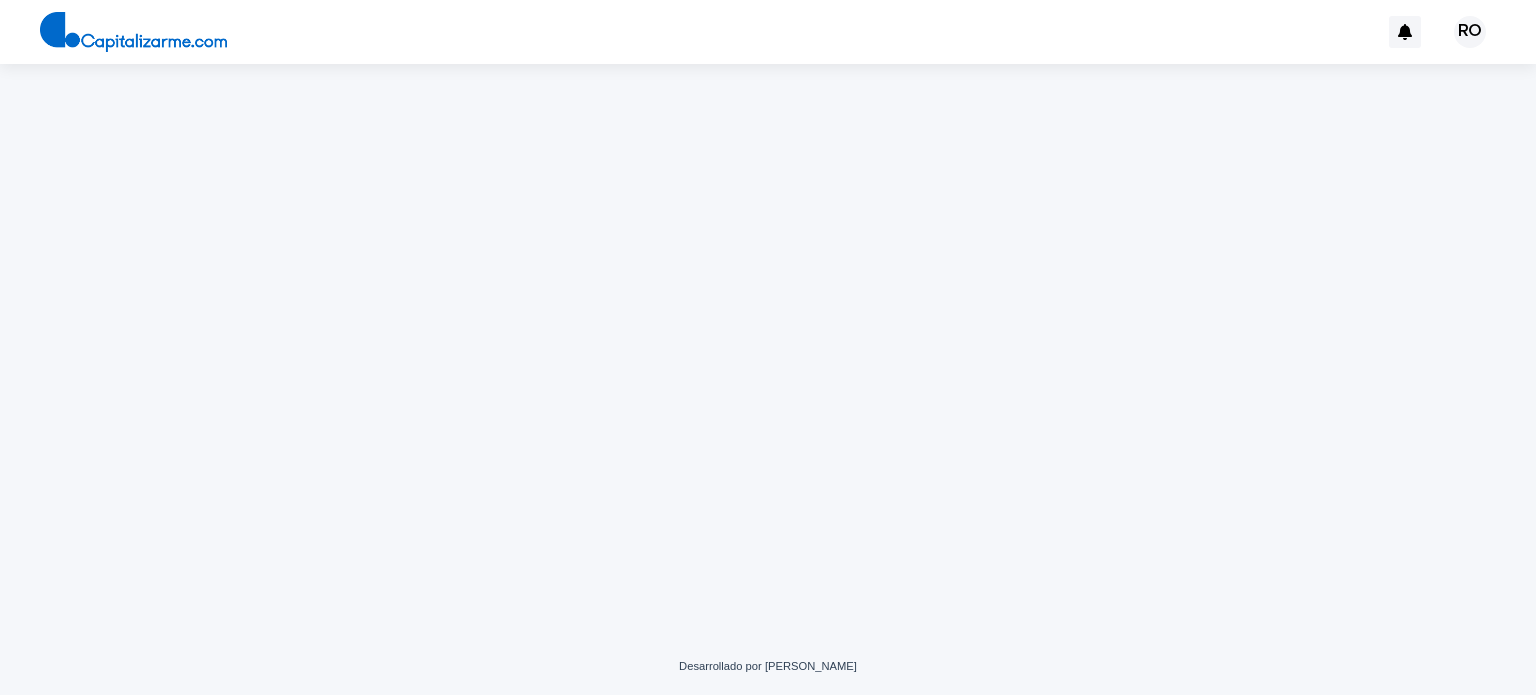 scroll, scrollTop: 0, scrollLeft: 0, axis: both 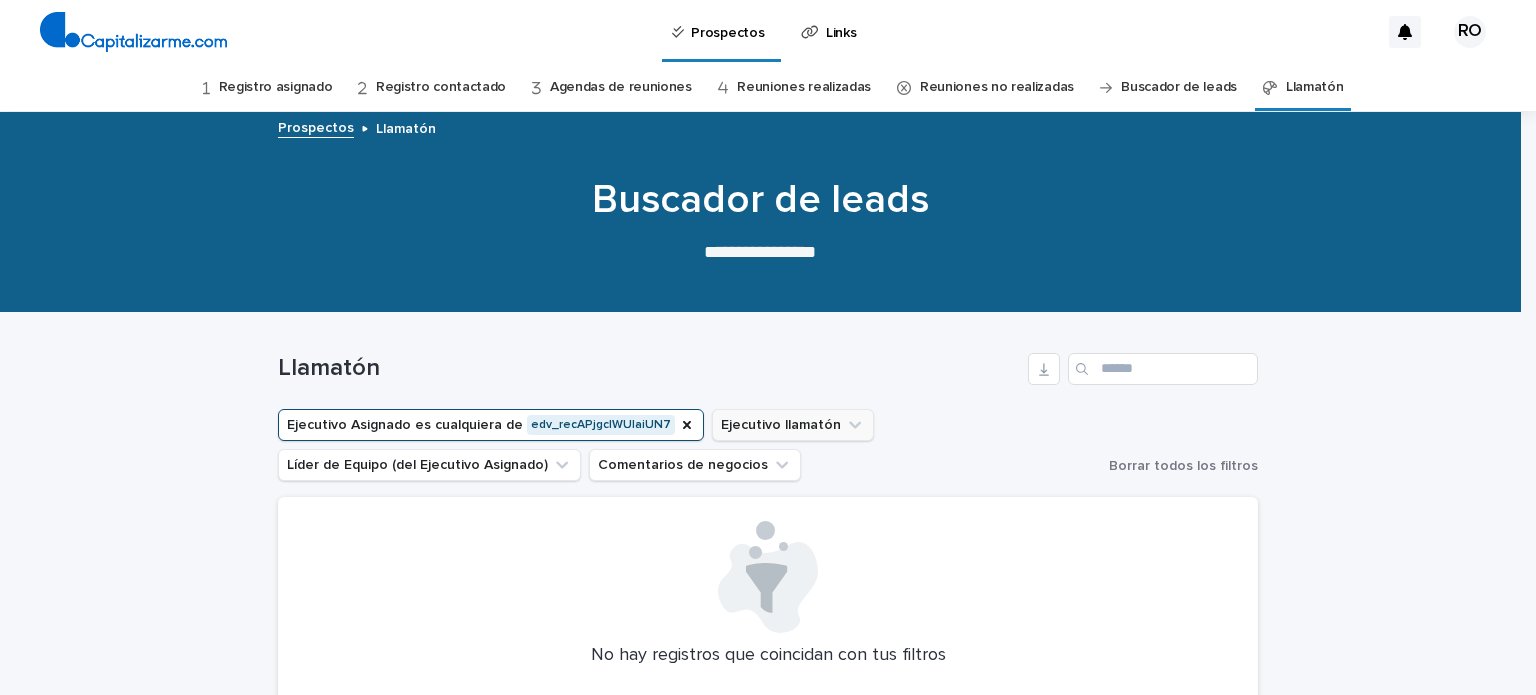 click on "Ejecutivo llamatón" at bounding box center [793, 425] 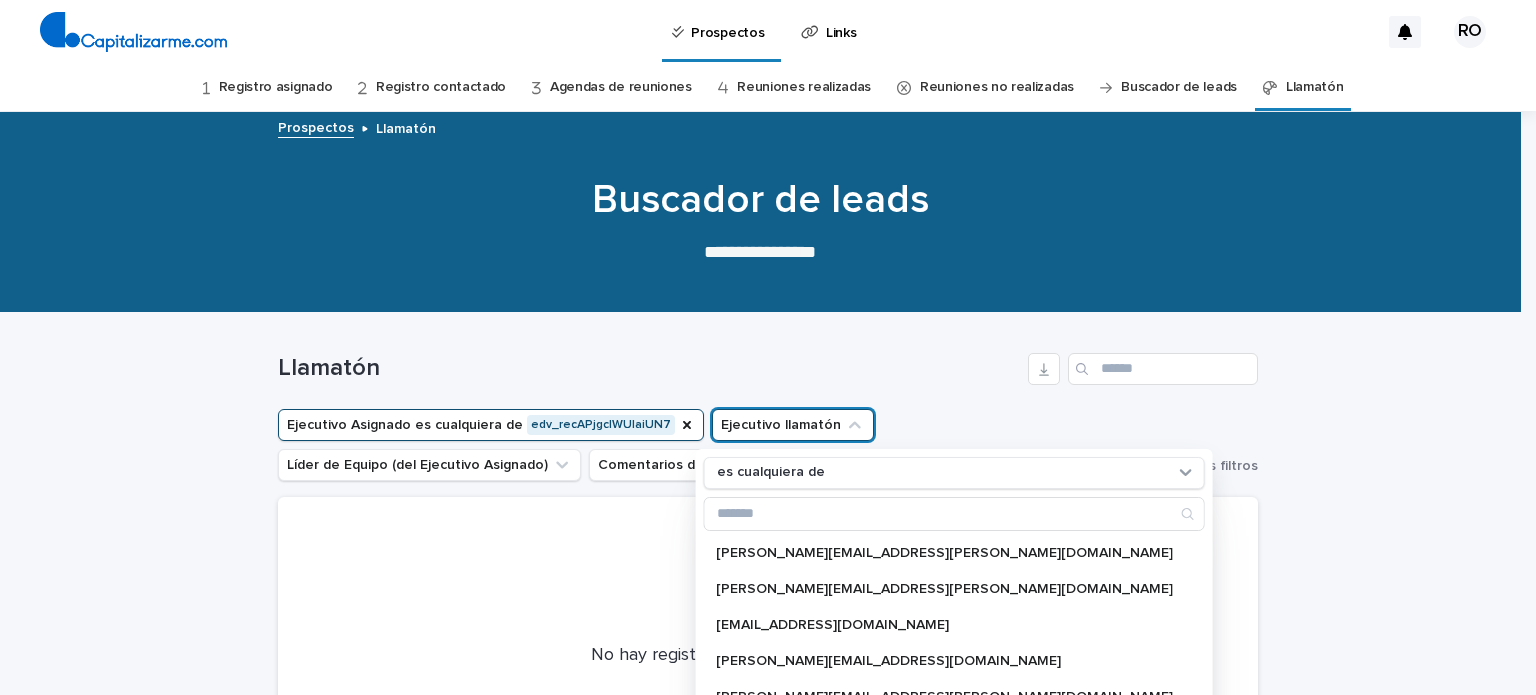 click on "Ejecutivo llamatón" at bounding box center [793, 425] 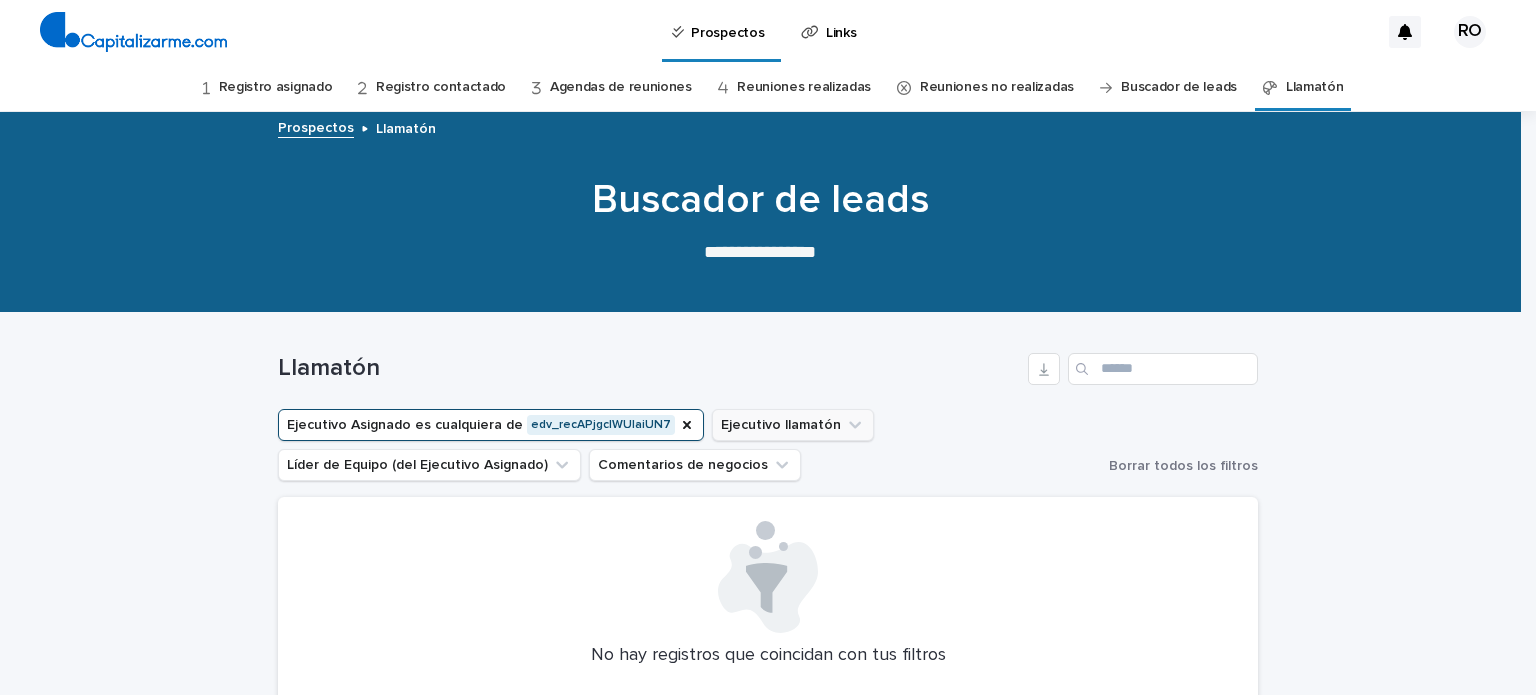 type 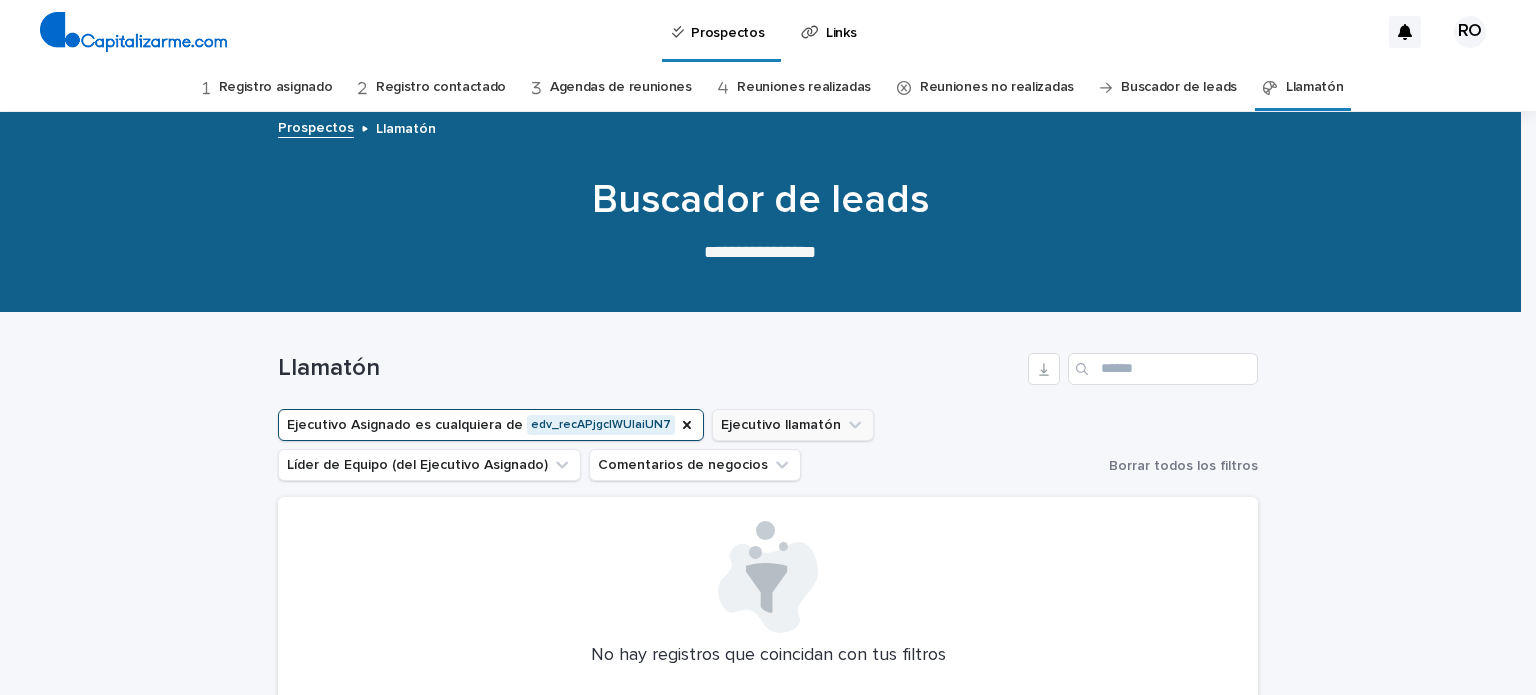 click 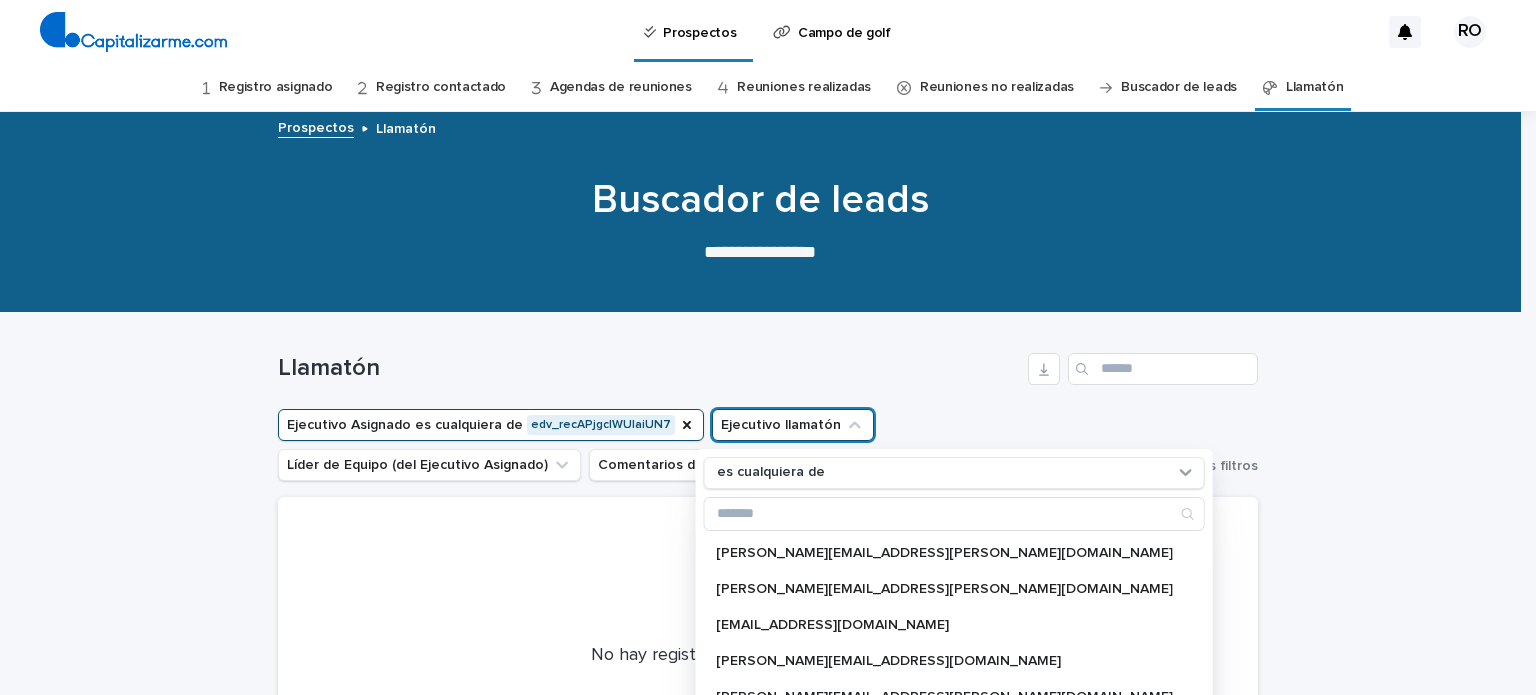 click 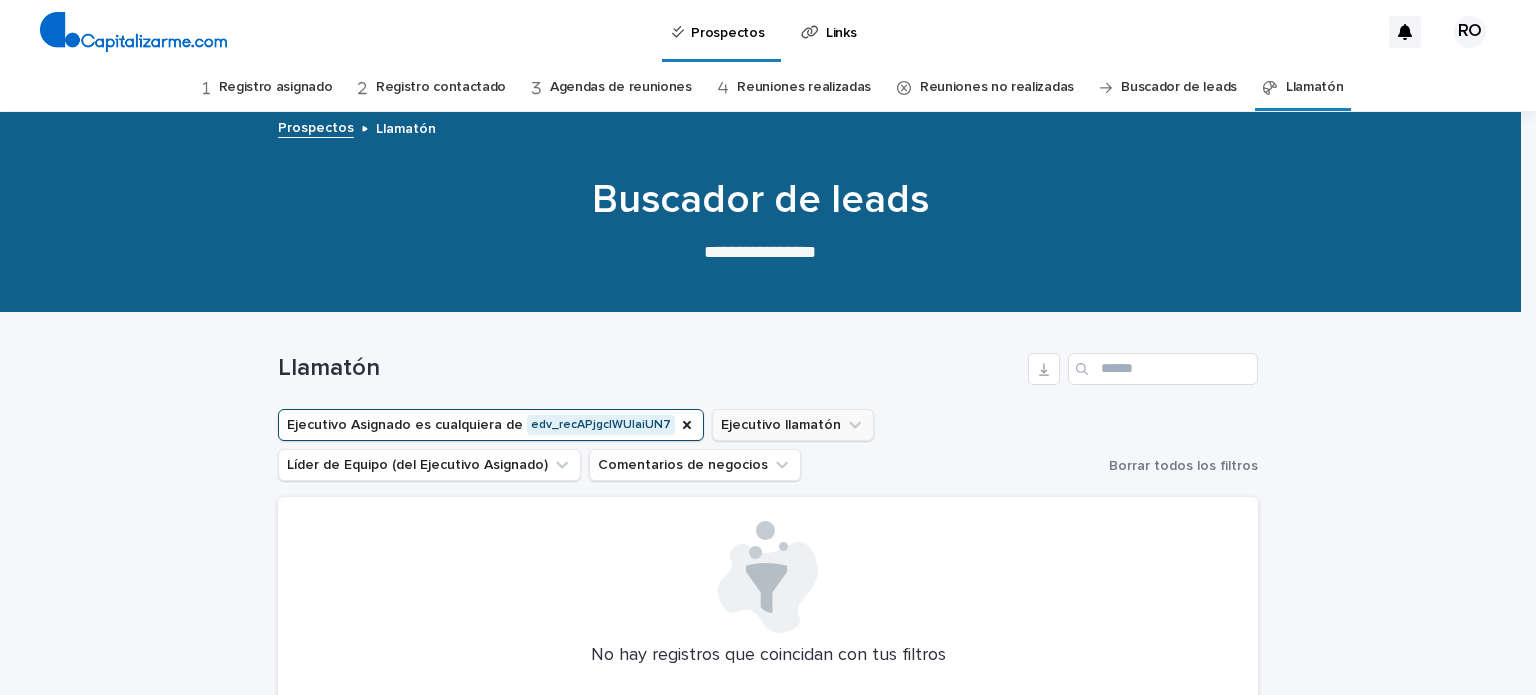 click 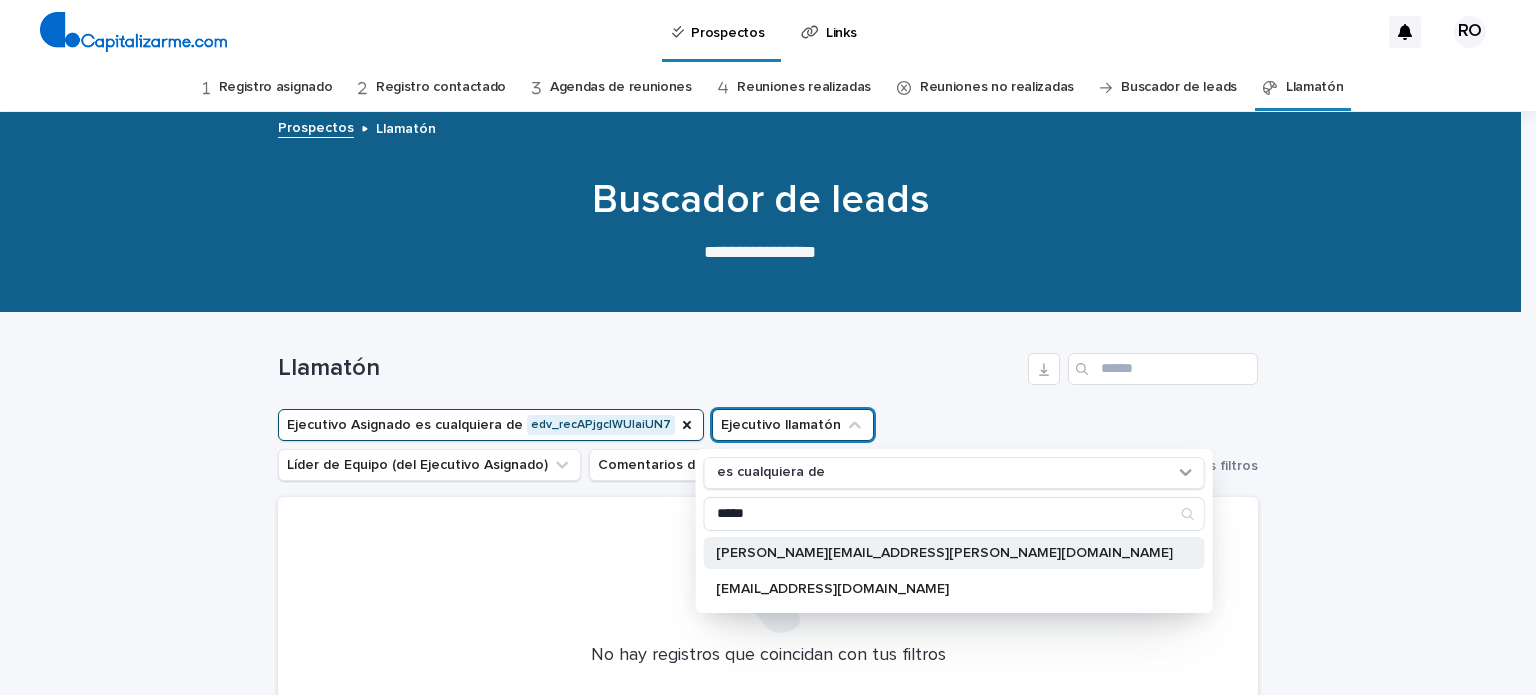 type on "*****" 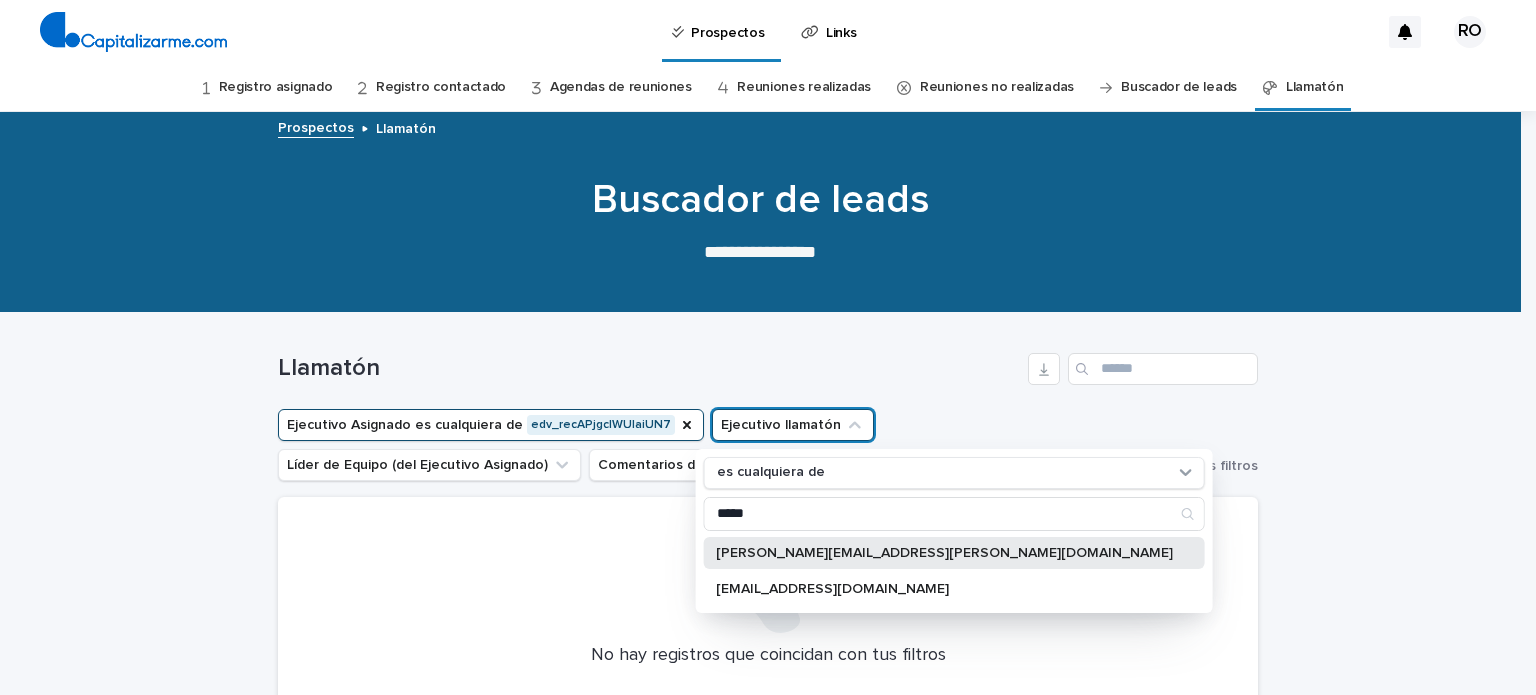 click on "ronan.rojas@capitalizarme.com" at bounding box center [944, 553] 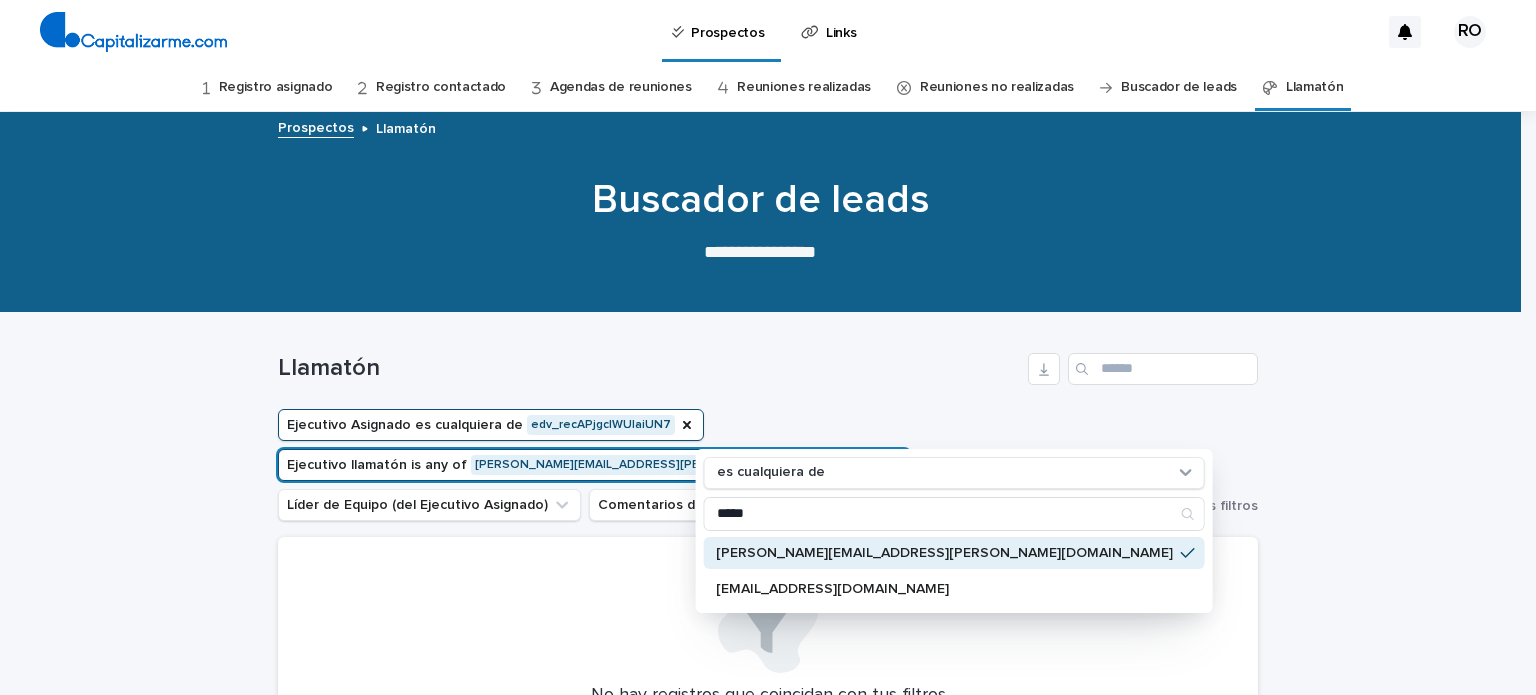 click on "Ejecutivo Asignado es cualquiera de edv_recAPjgclWUlaiUN7 Ejecutivo llamatón is any of ronan.rojas@capitalizarme.com es cualquiera de ***** ronan.rojas@capitalizarme.com ronancapitalizarme@gmail.com Líder de Equipo (del Ejecutivo Asignado) Comentarios de negocios" at bounding box center (689, 465) 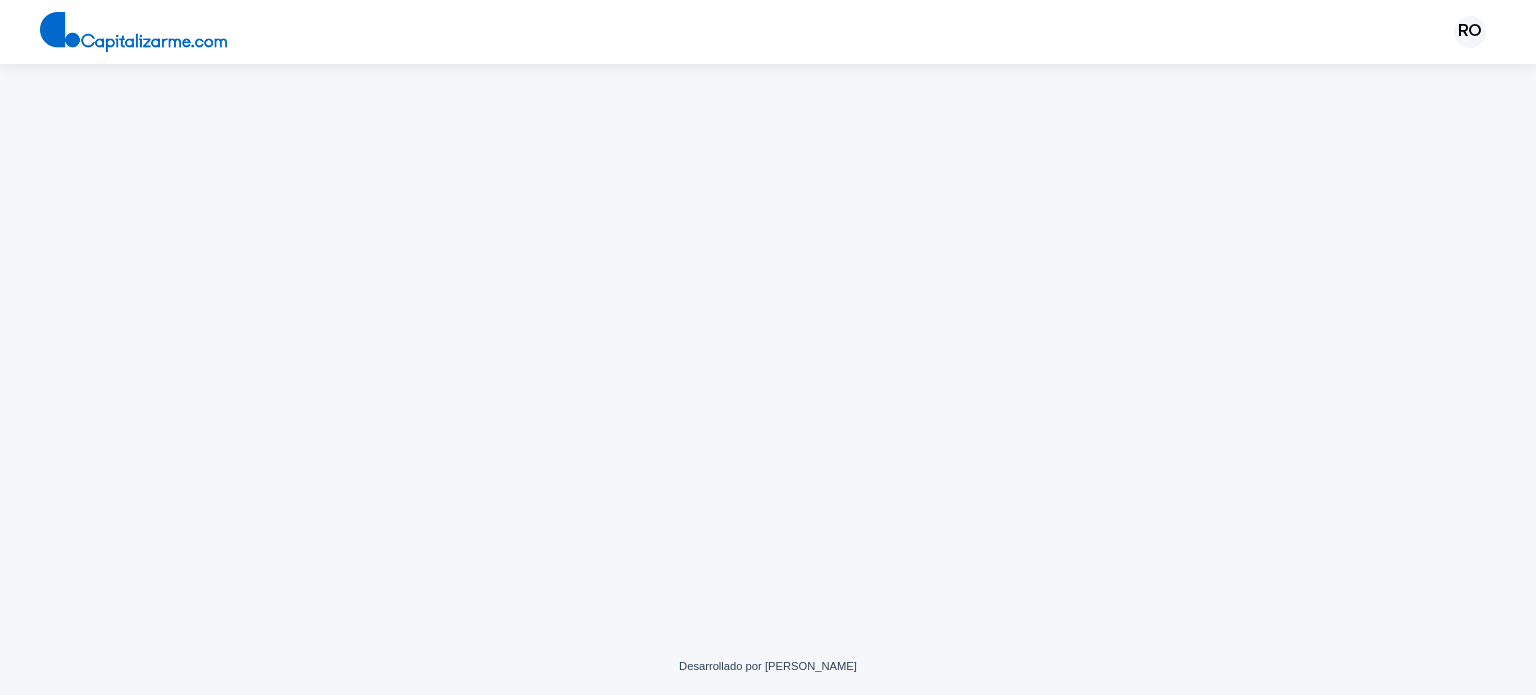 scroll, scrollTop: 0, scrollLeft: 0, axis: both 